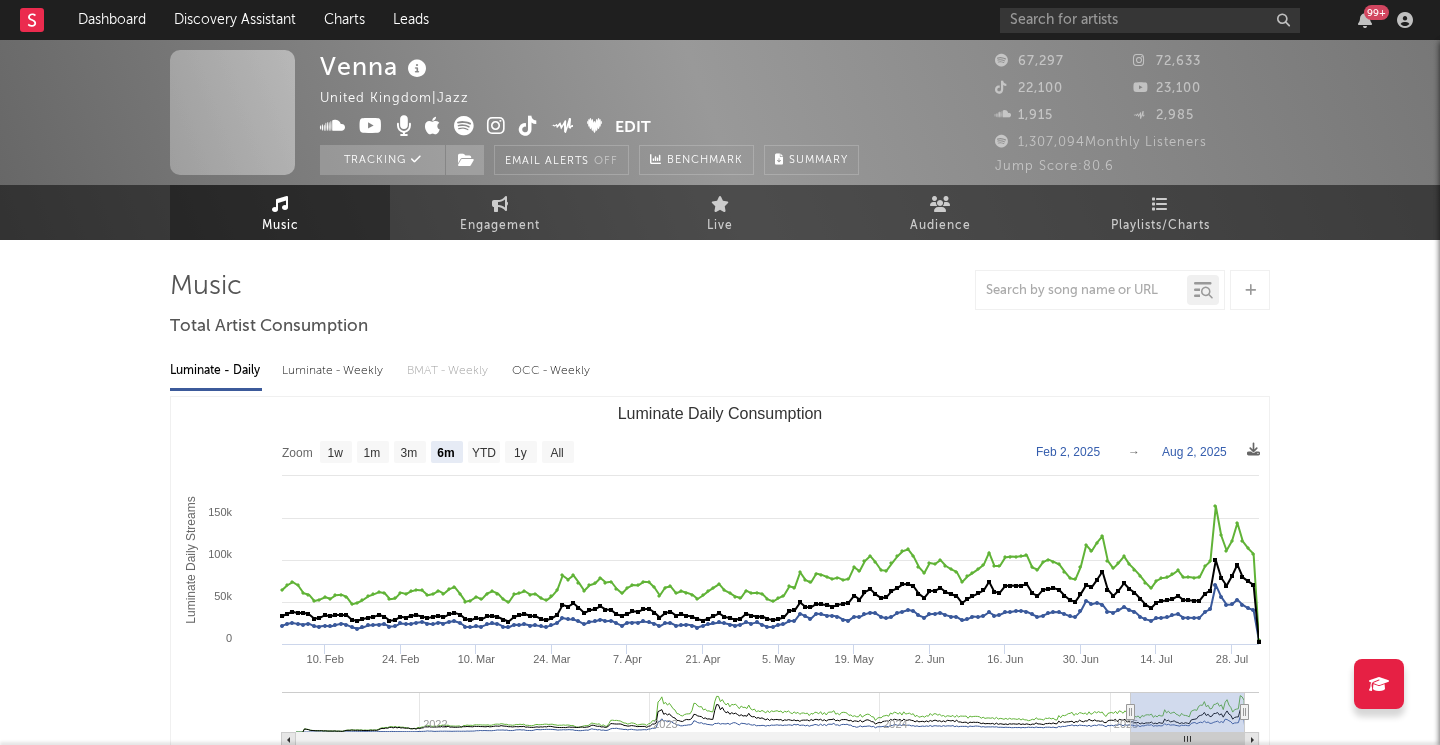 select on "6m" 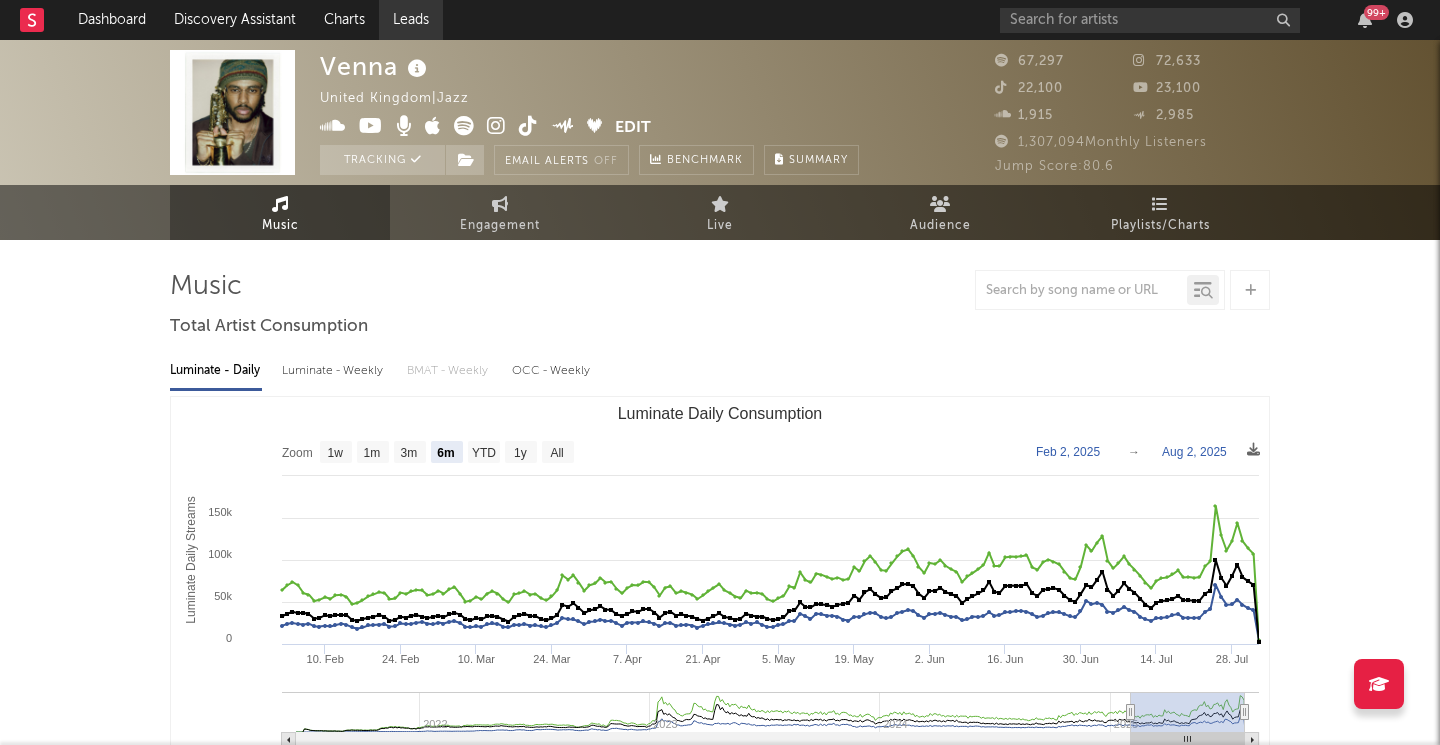 scroll, scrollTop: 0, scrollLeft: 0, axis: both 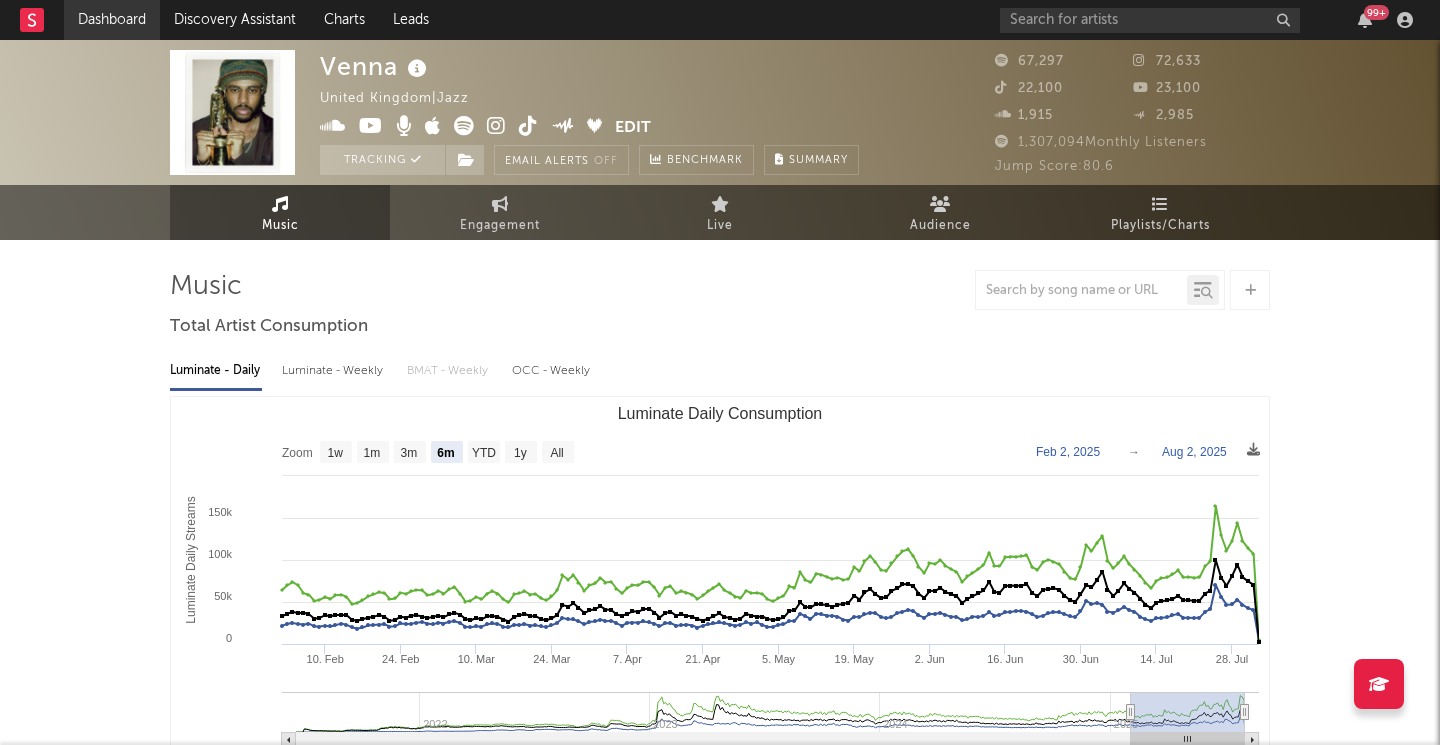 click on "Dashboard" at bounding box center (112, 20) 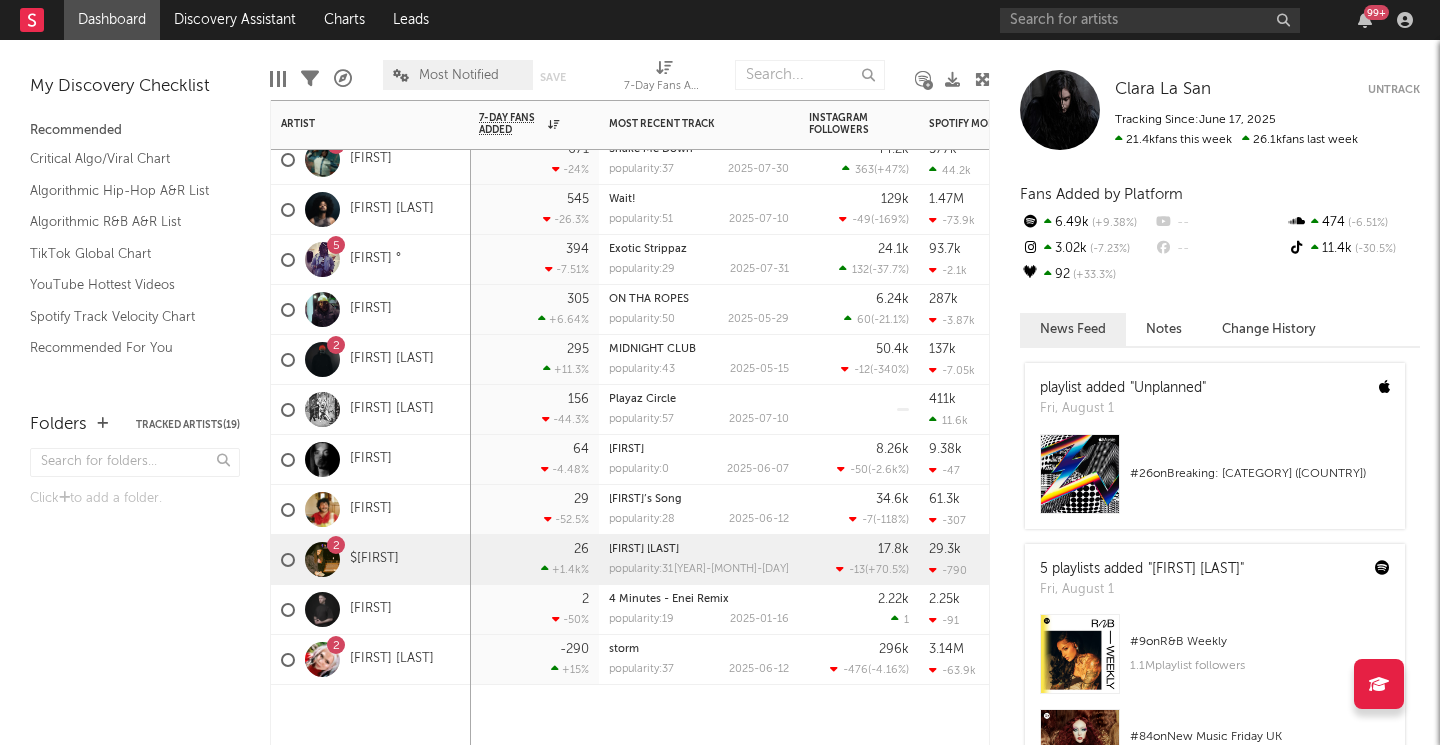 click on "2 $amaad" at bounding box center [371, 560] 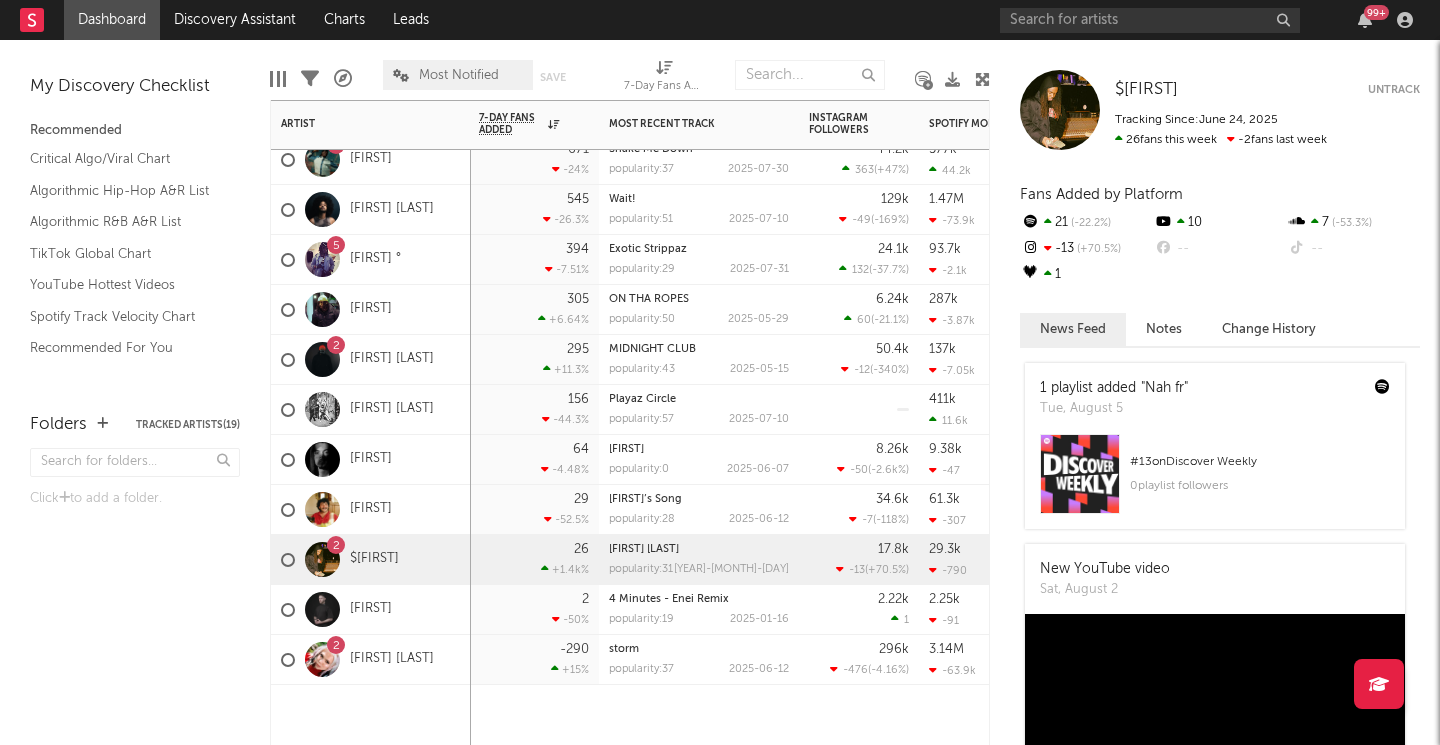 click on "2 salem ilese" at bounding box center (371, 660) 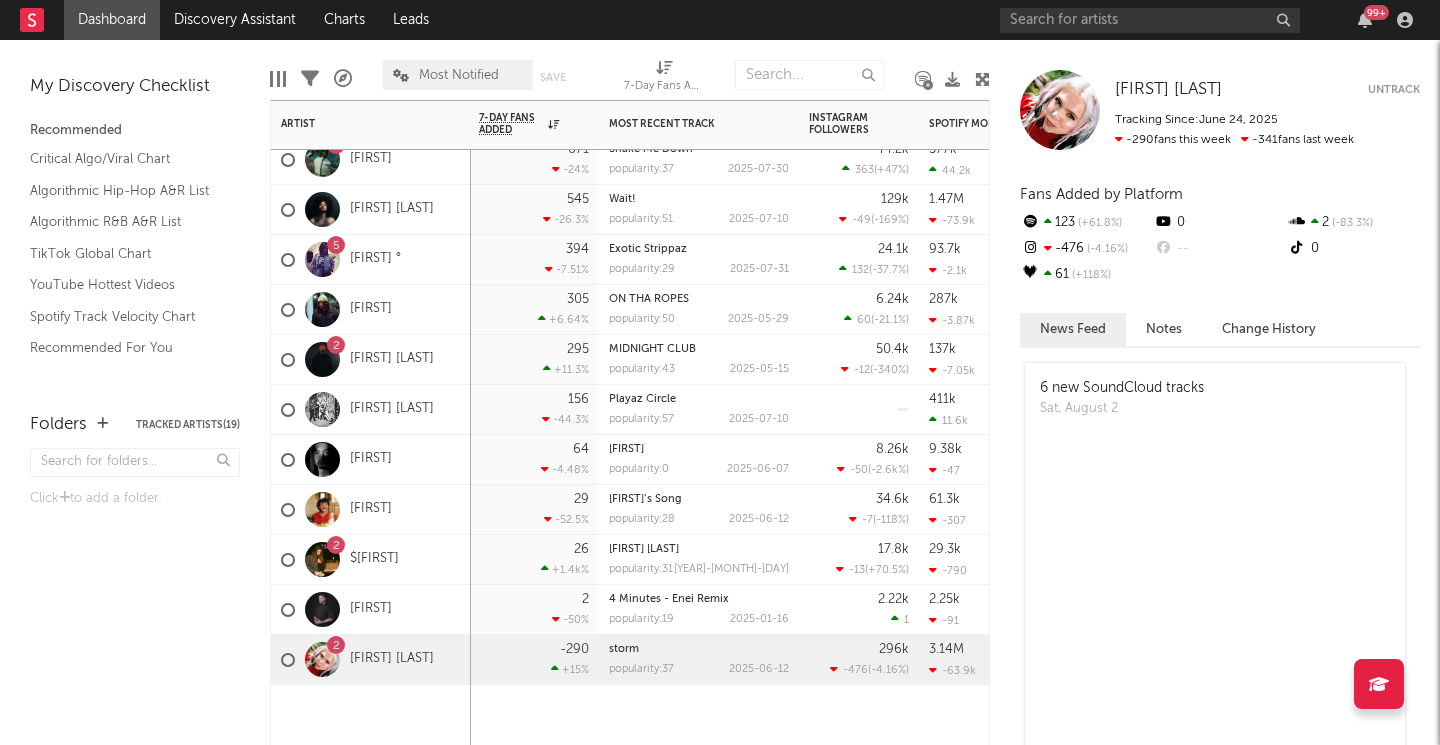 click on "2 $amaad" at bounding box center [371, 560] 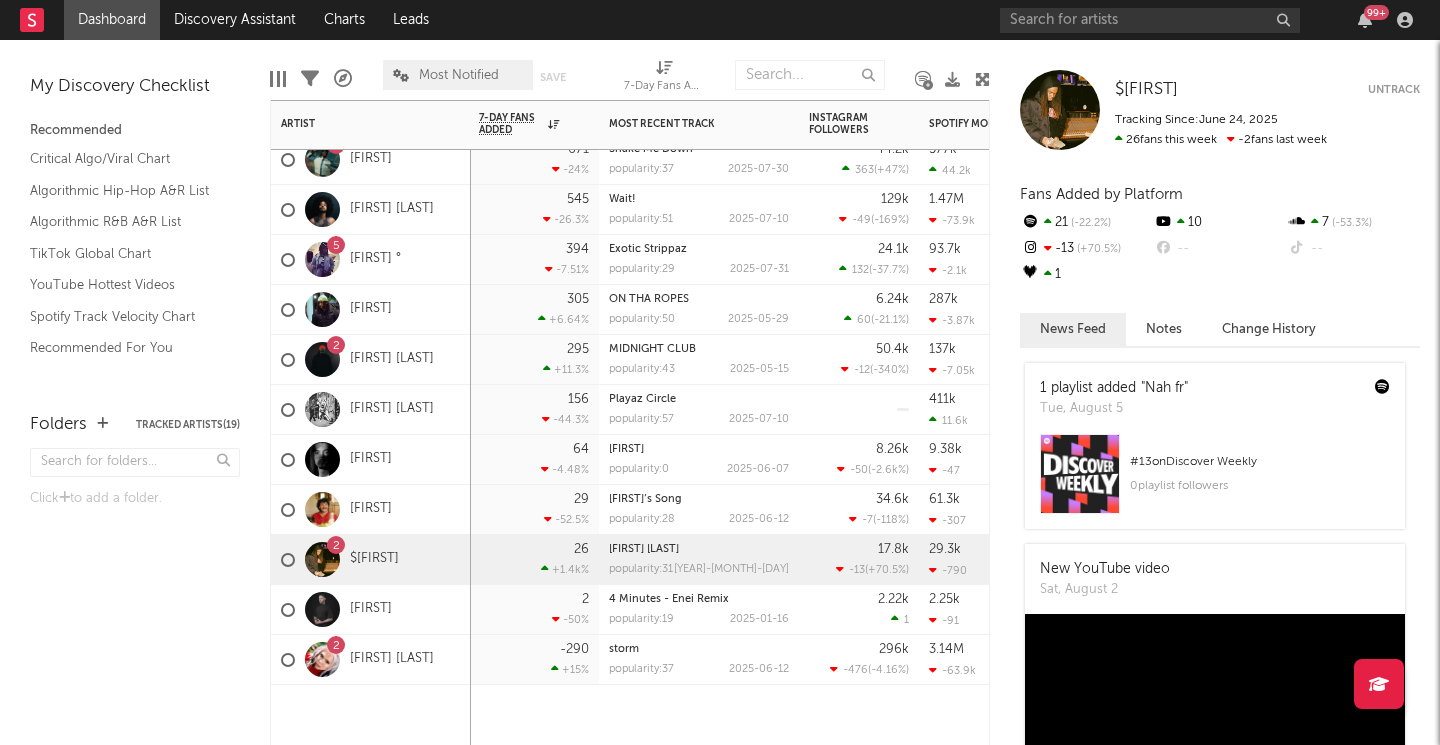 click on "2 R2R MOE" at bounding box center [371, 360] 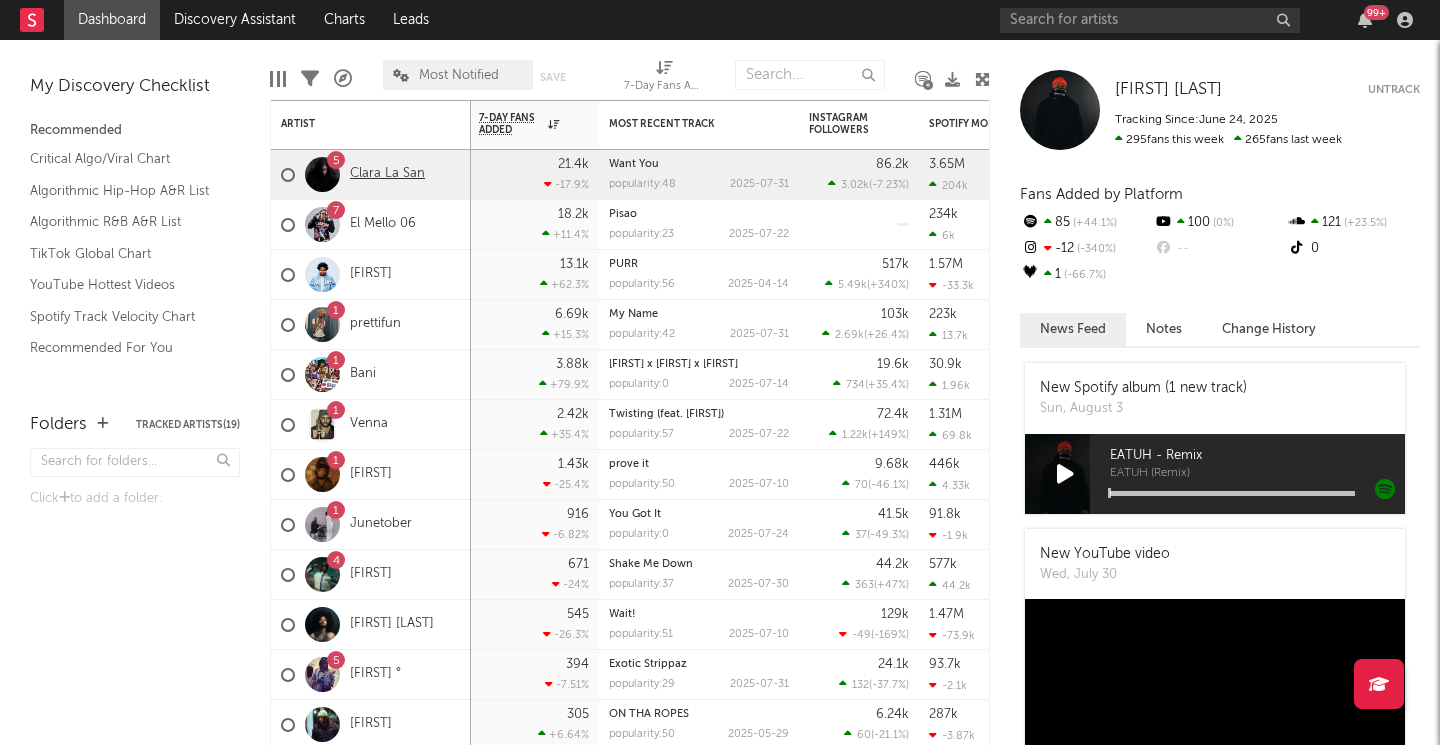 click on "Clara La San" at bounding box center (387, 174) 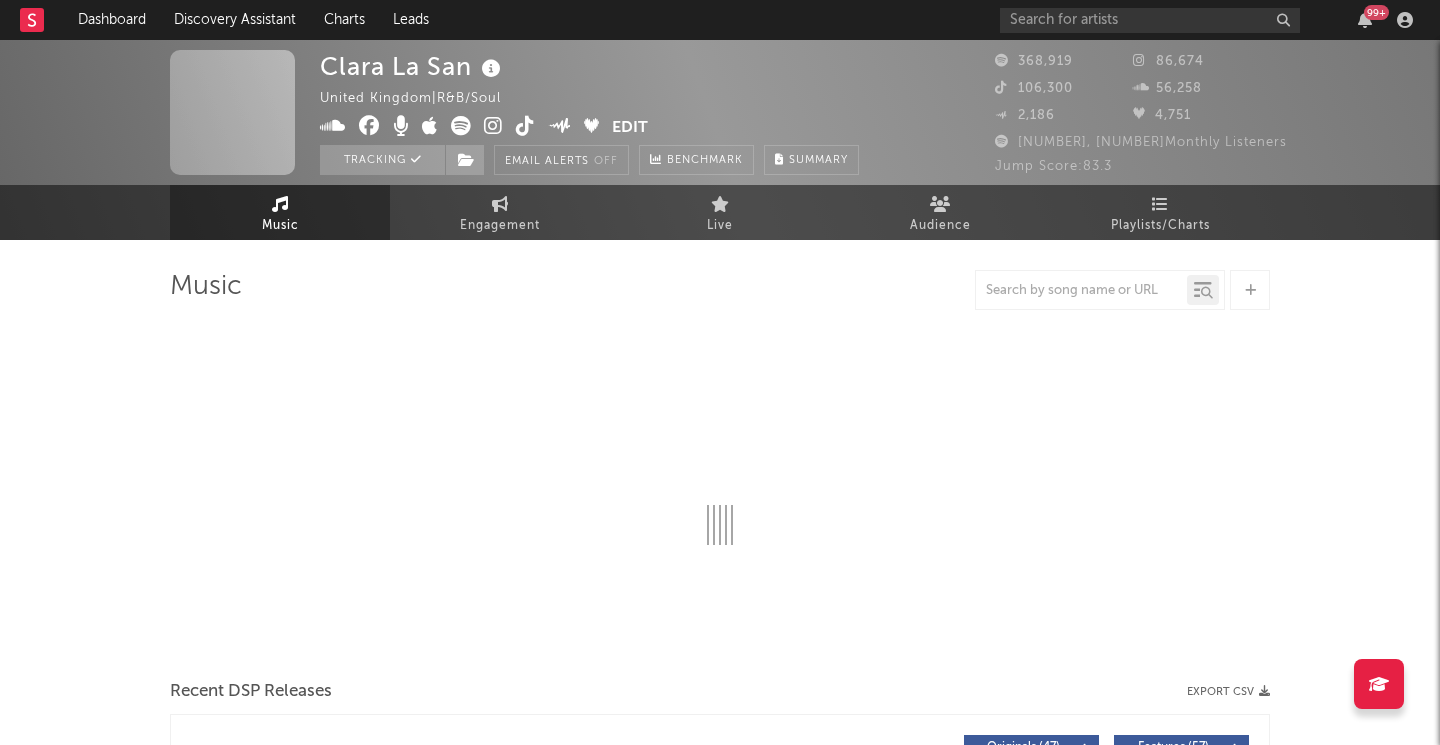 select on "6m" 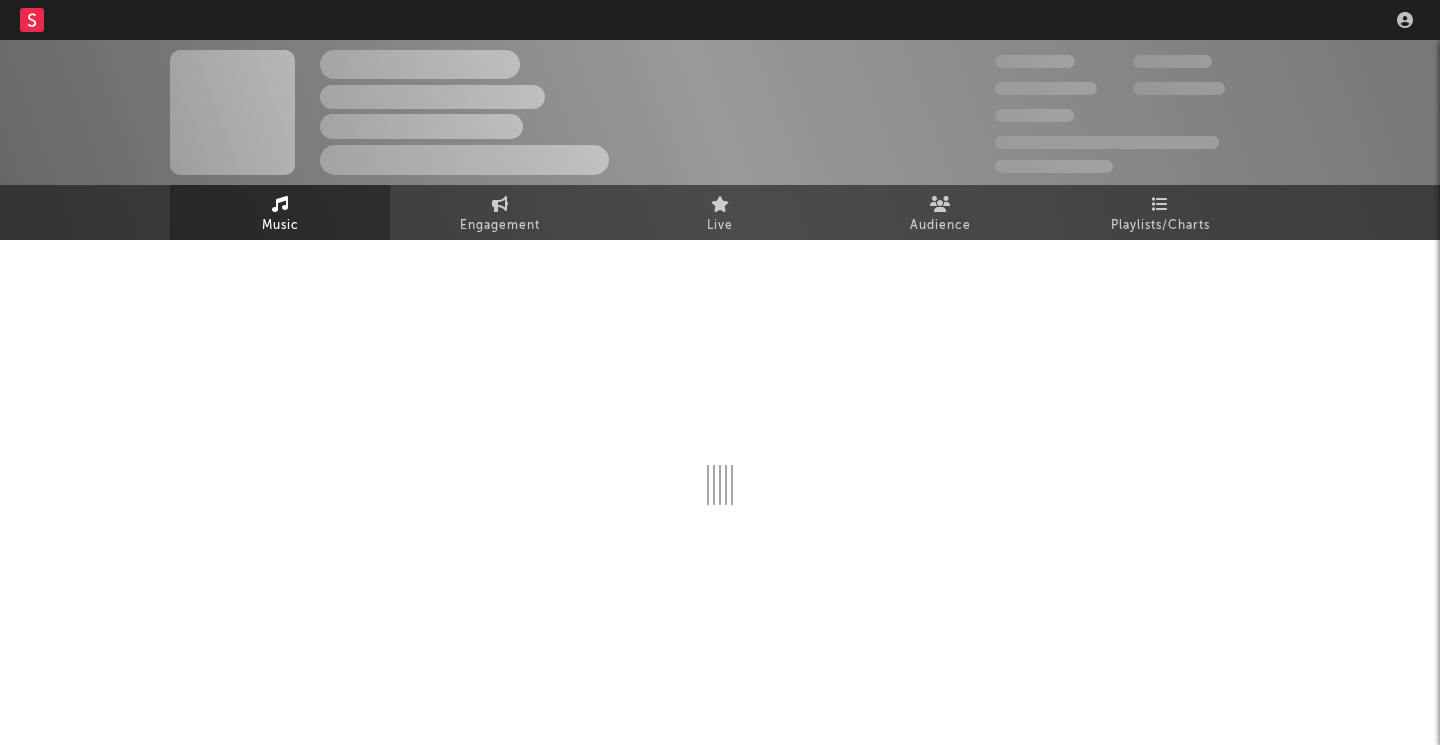 scroll, scrollTop: 0, scrollLeft: 0, axis: both 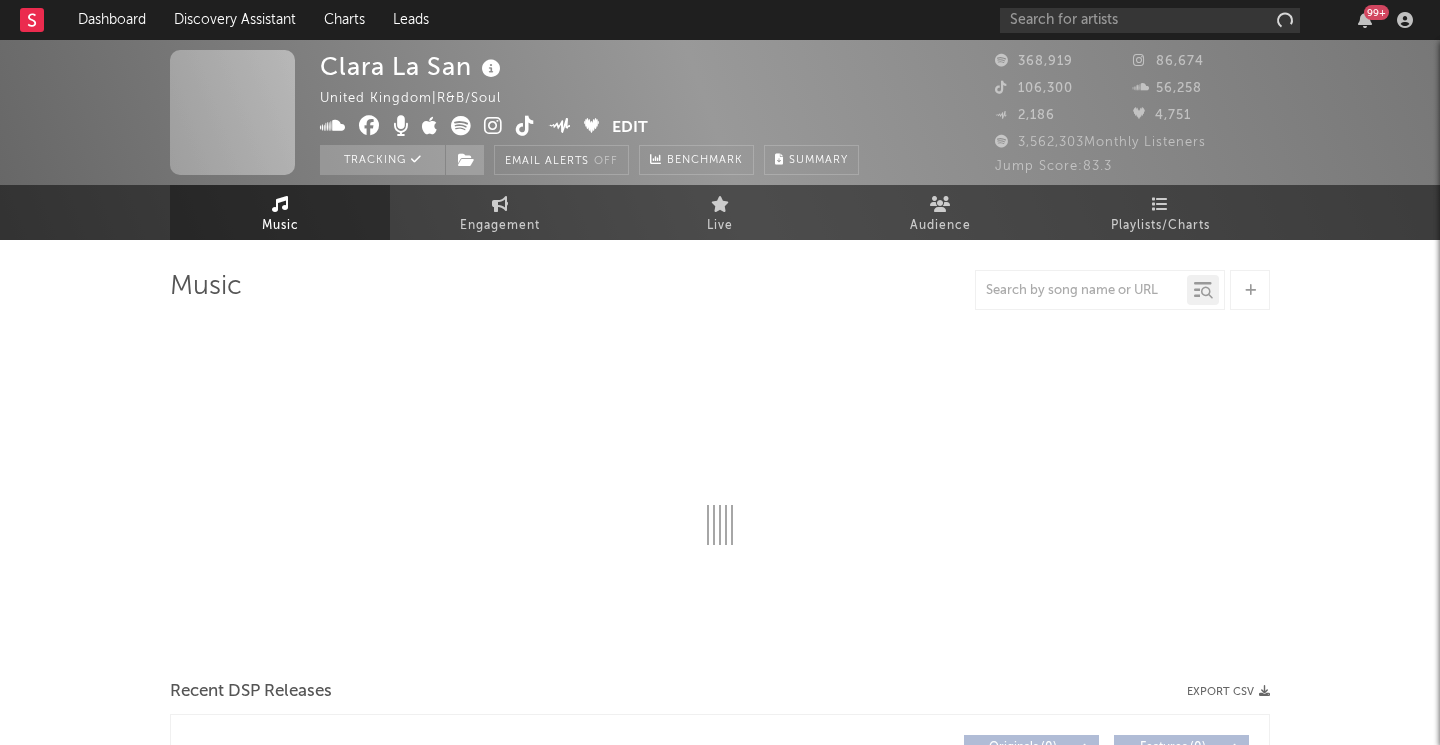 select on "6m" 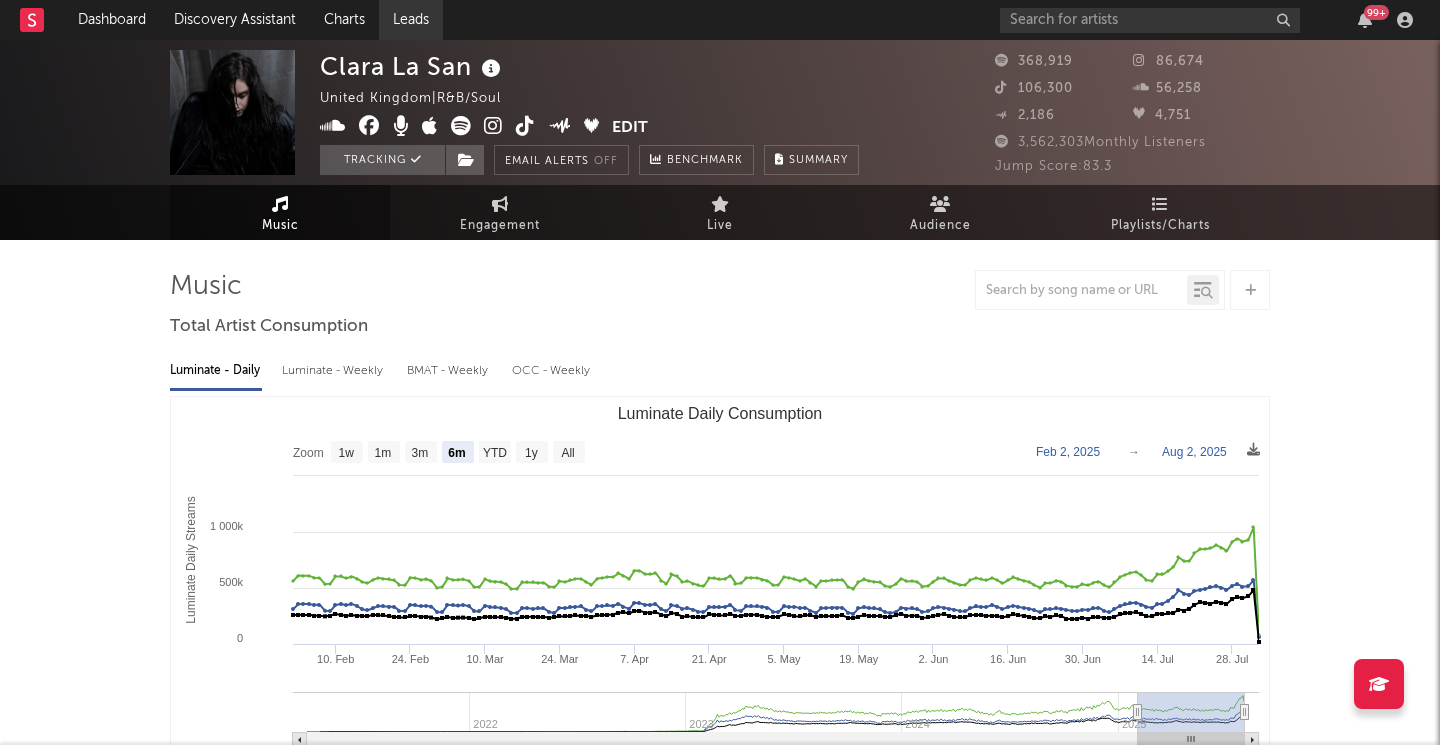 click on "Leads" at bounding box center [411, 20] 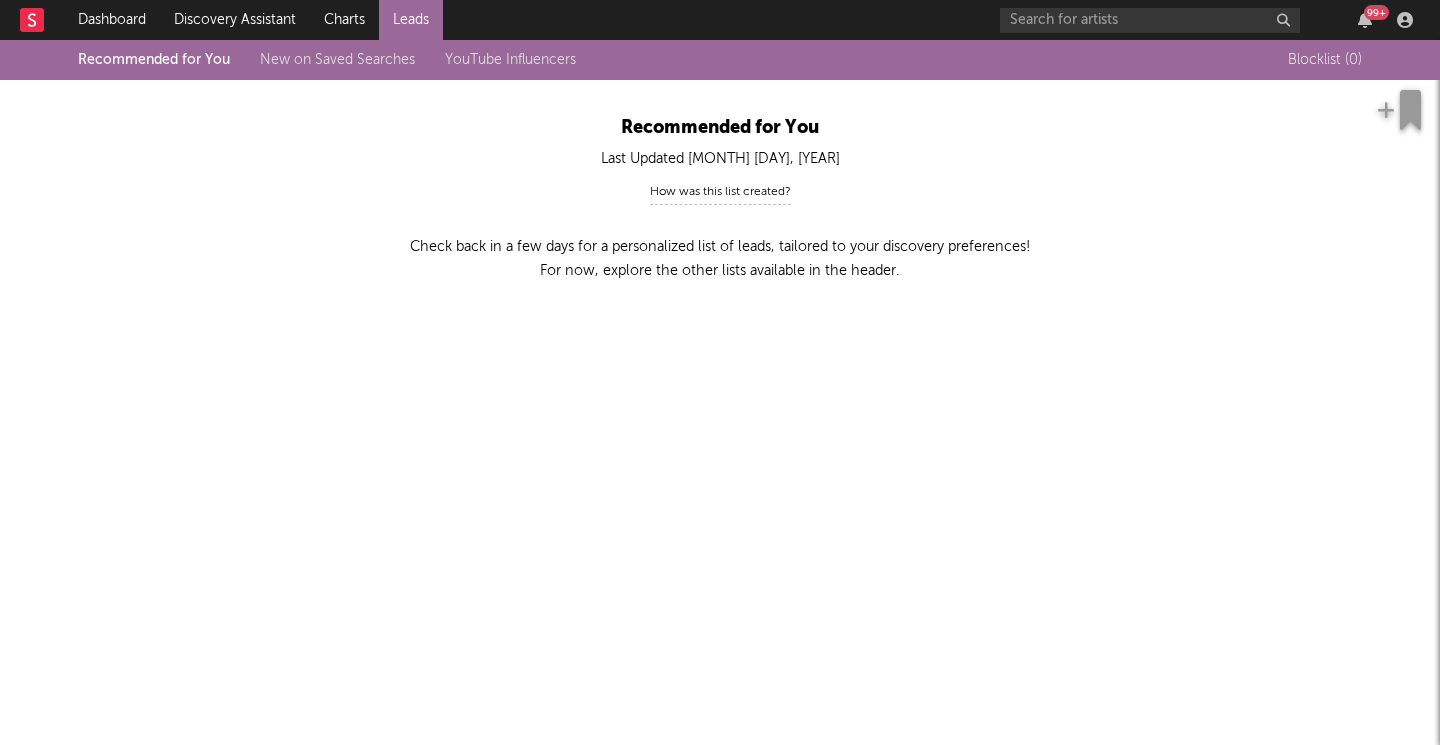 click on "How was this list created?" at bounding box center [720, 192] 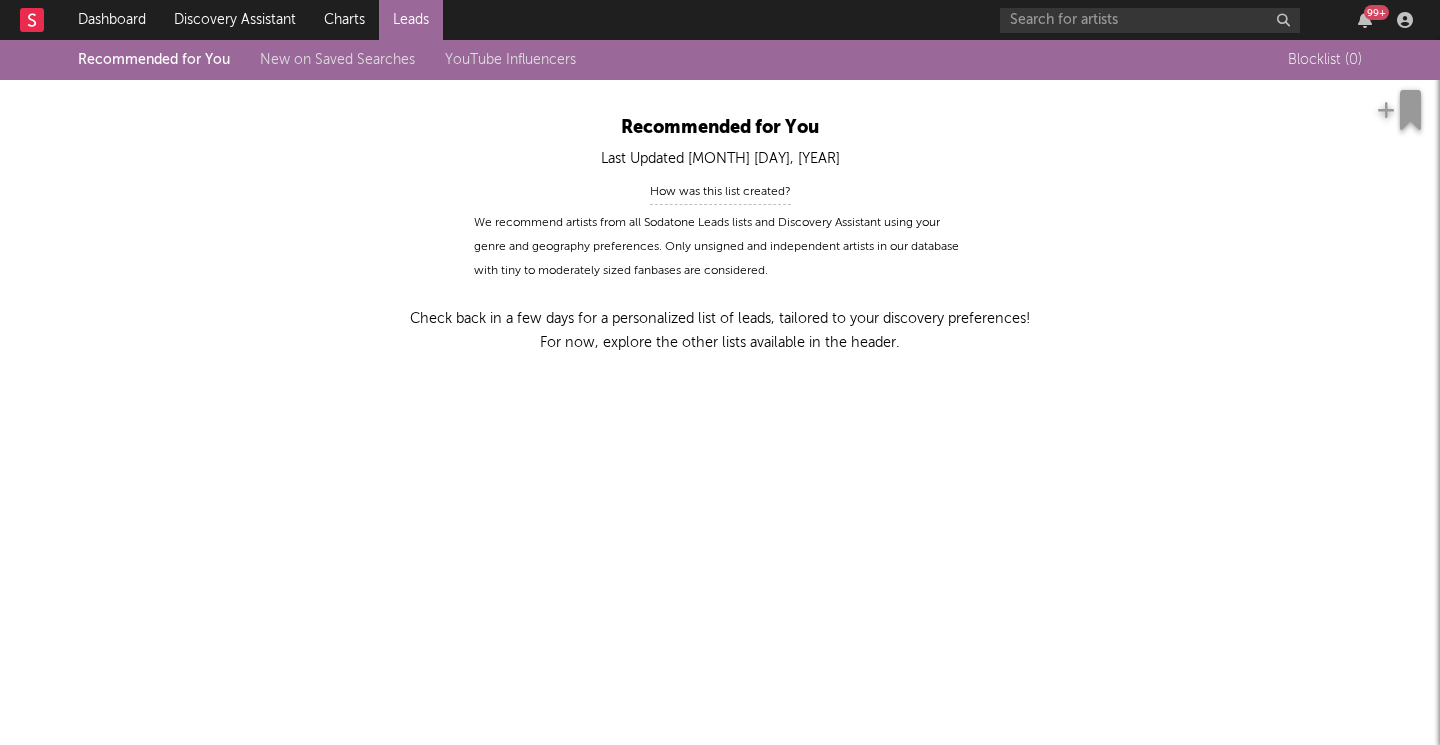 click on "How was this list created?" at bounding box center [720, 192] 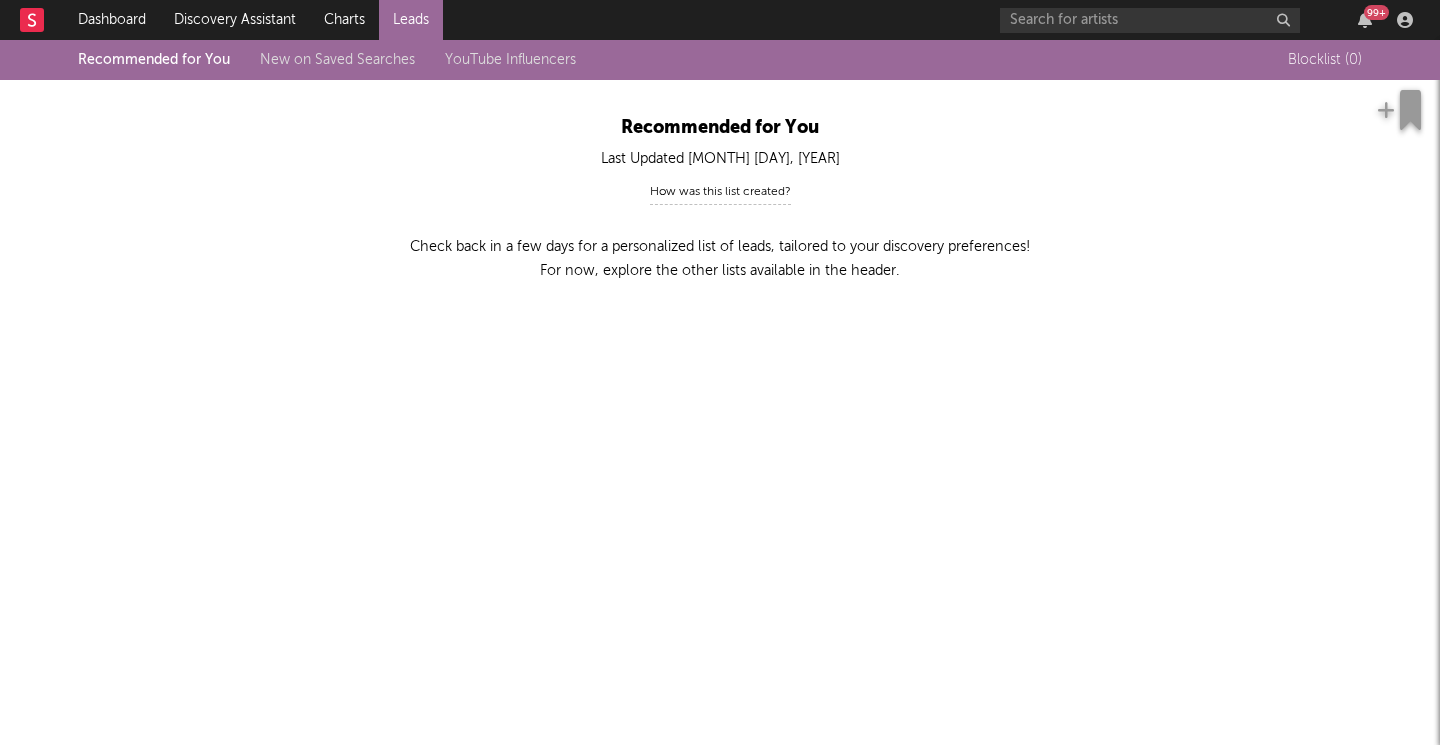 click on "YouTube Influencers" at bounding box center (510, 60) 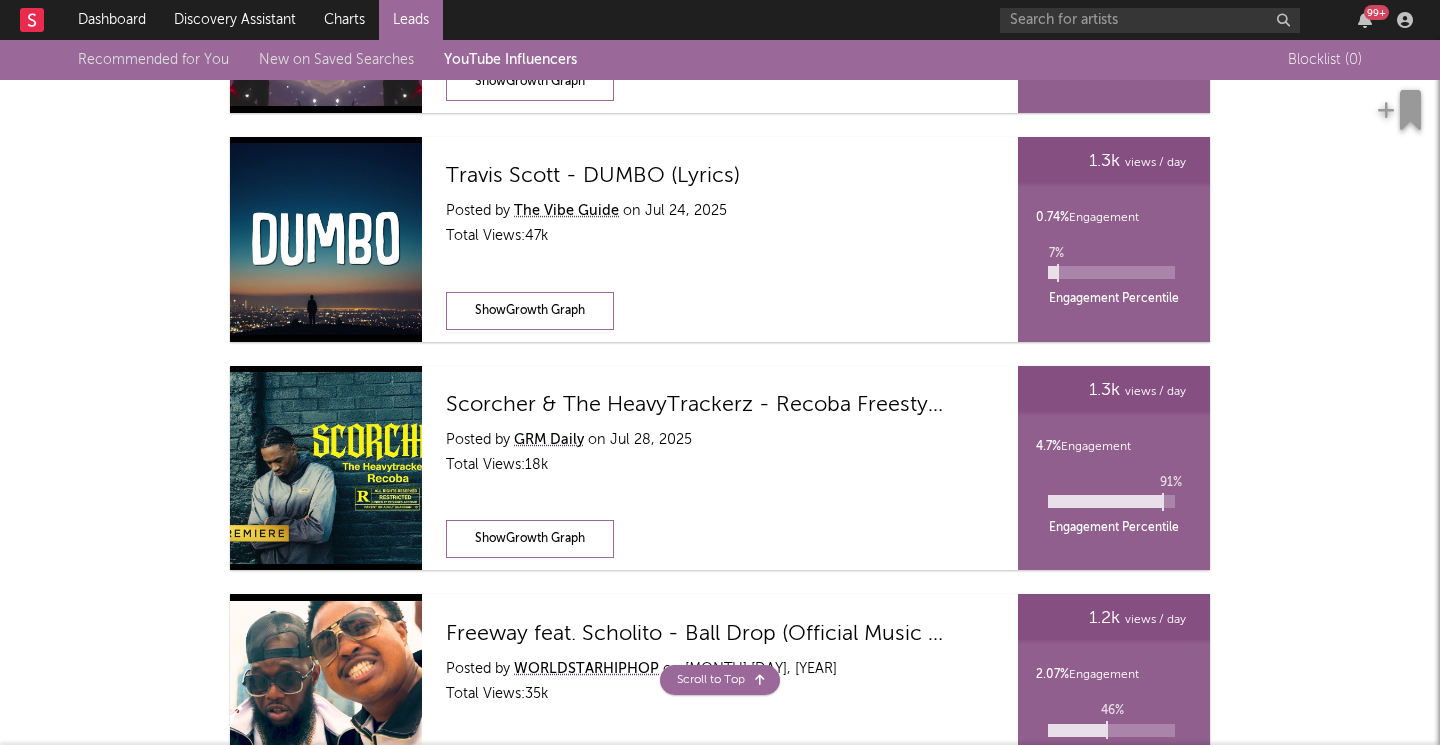 scroll, scrollTop: 0, scrollLeft: 0, axis: both 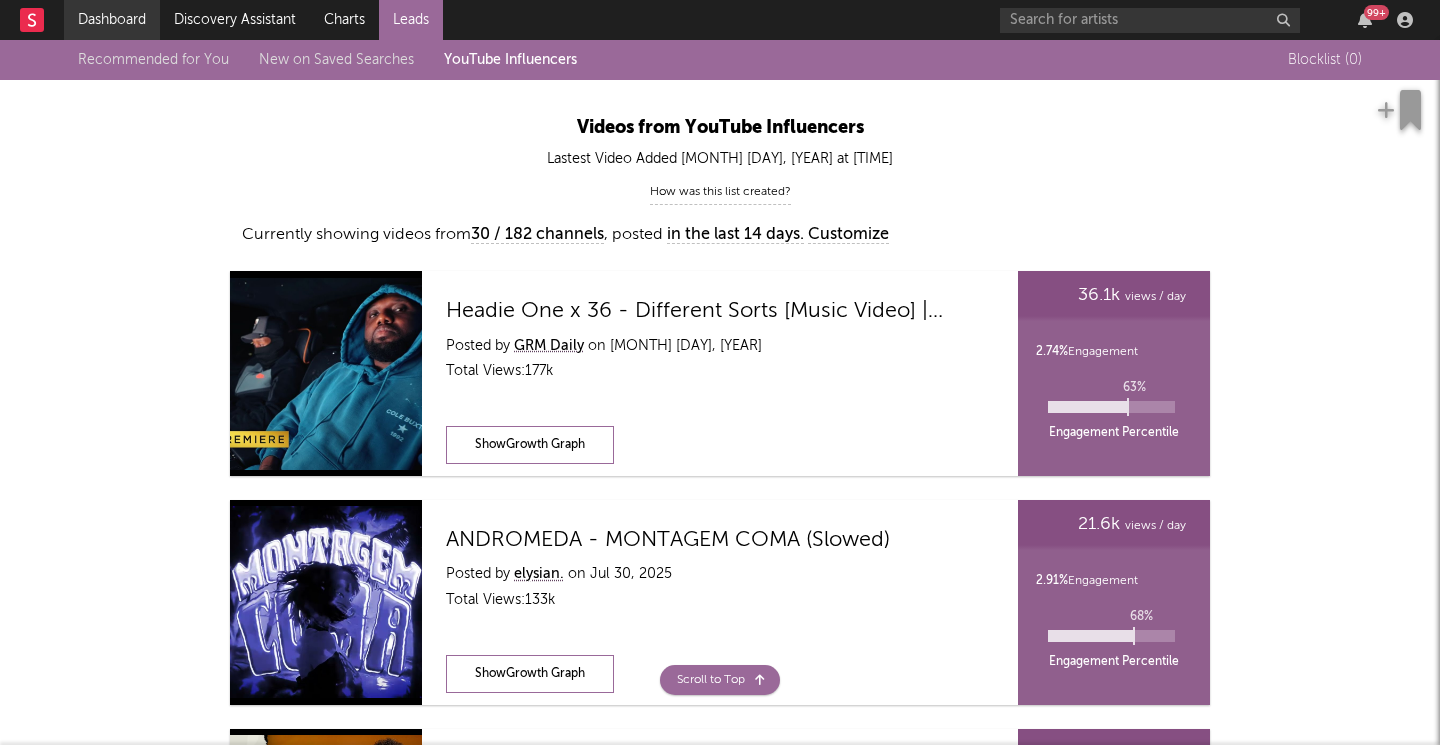 click on "Dashboard" at bounding box center (112, 20) 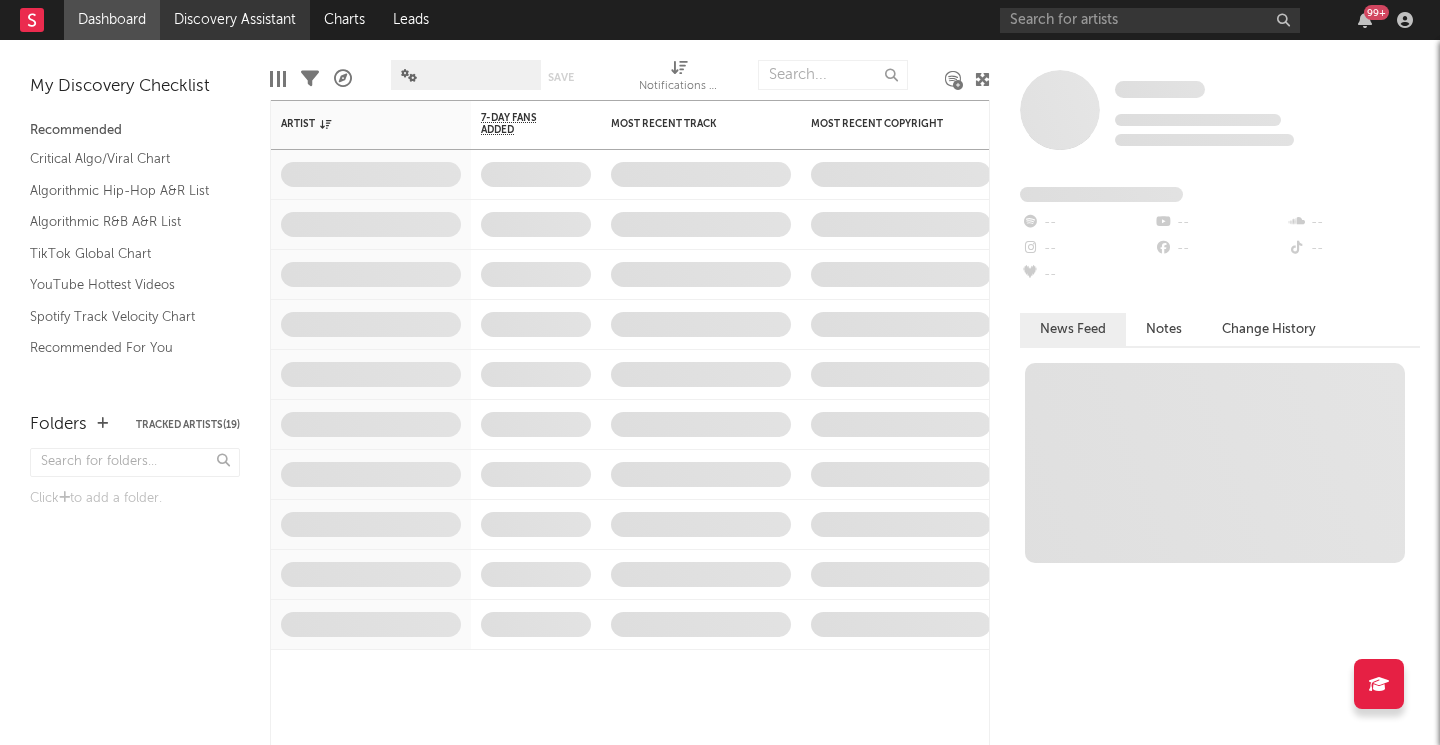 click on "Discovery Assistant" at bounding box center (235, 20) 